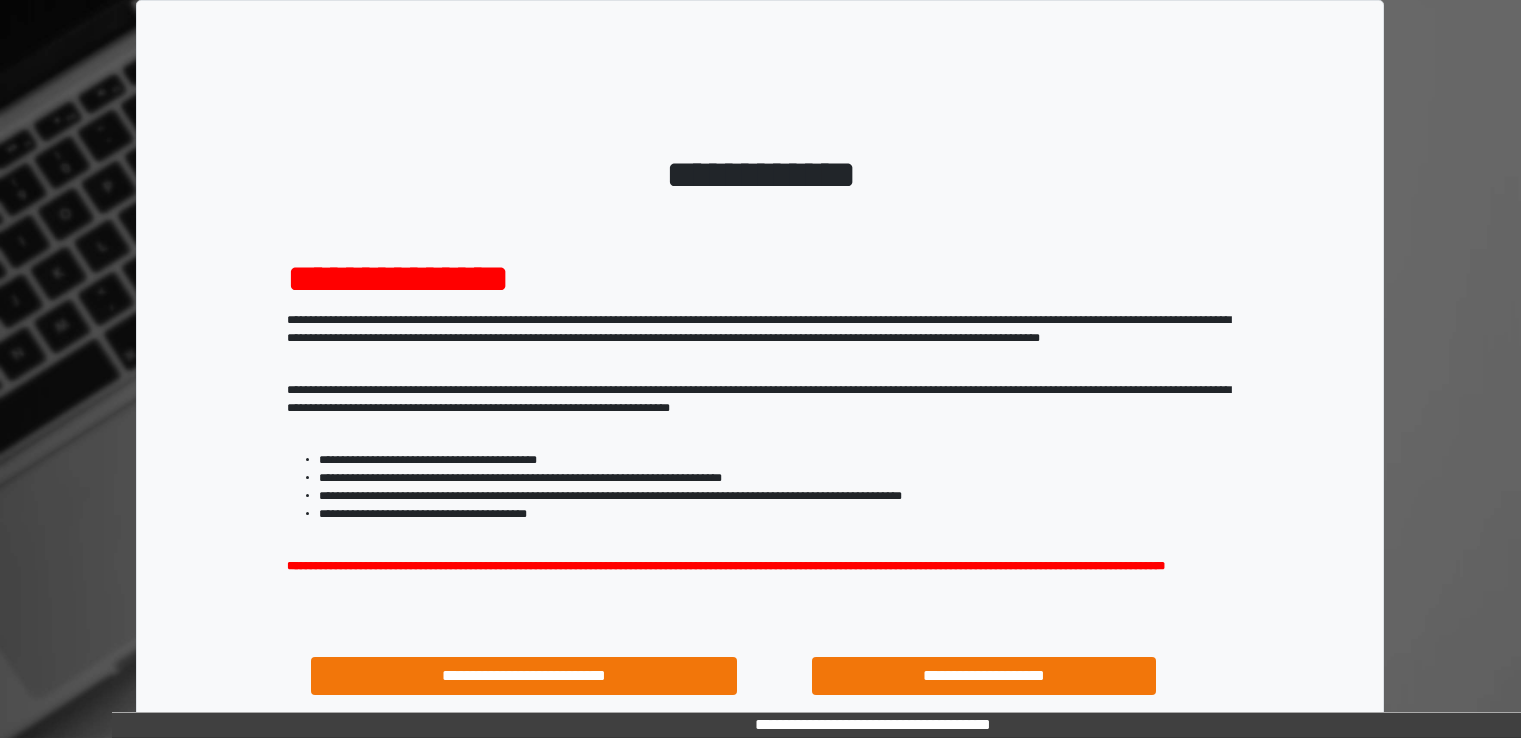 scroll, scrollTop: 0, scrollLeft: 0, axis: both 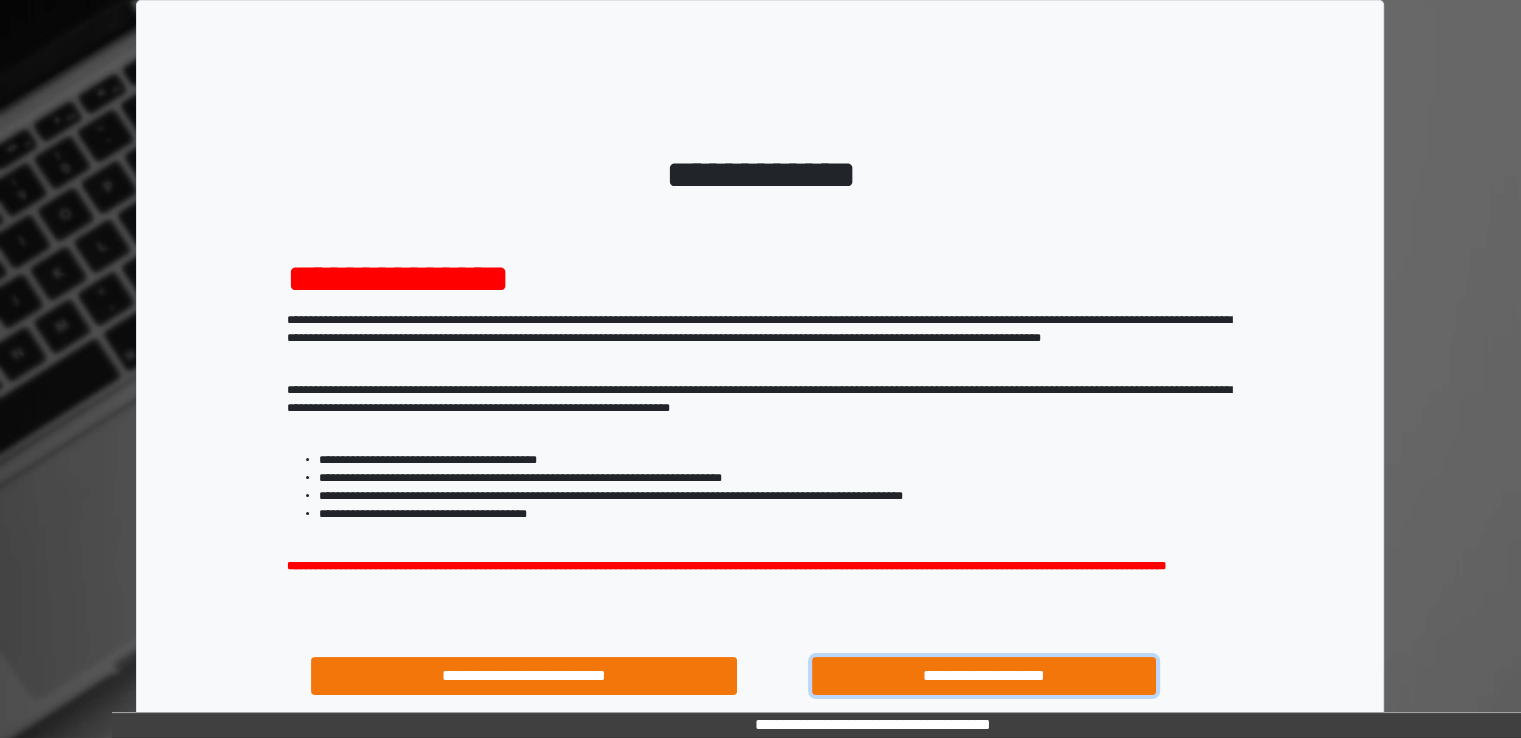 click on "**********" at bounding box center [984, 676] 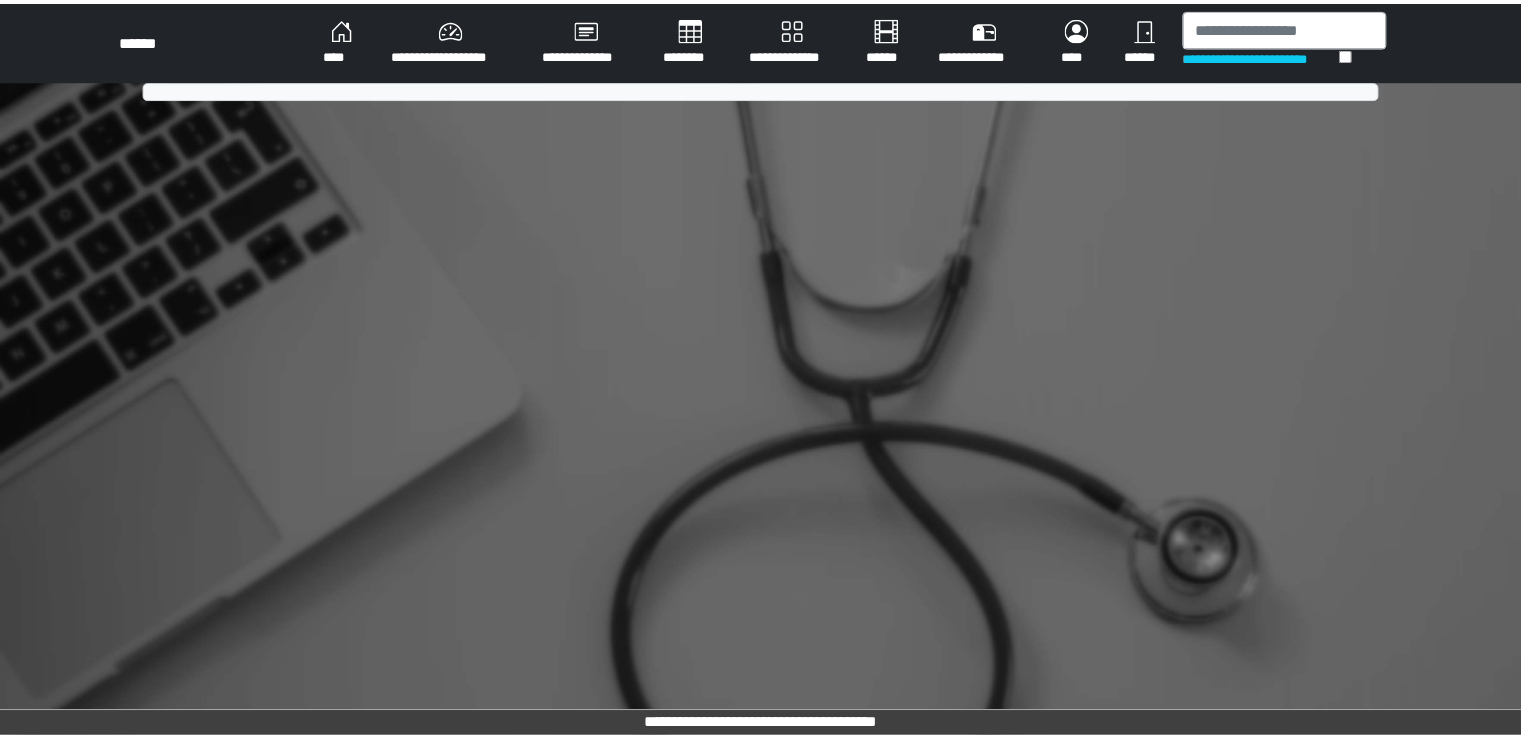 scroll, scrollTop: 0, scrollLeft: 0, axis: both 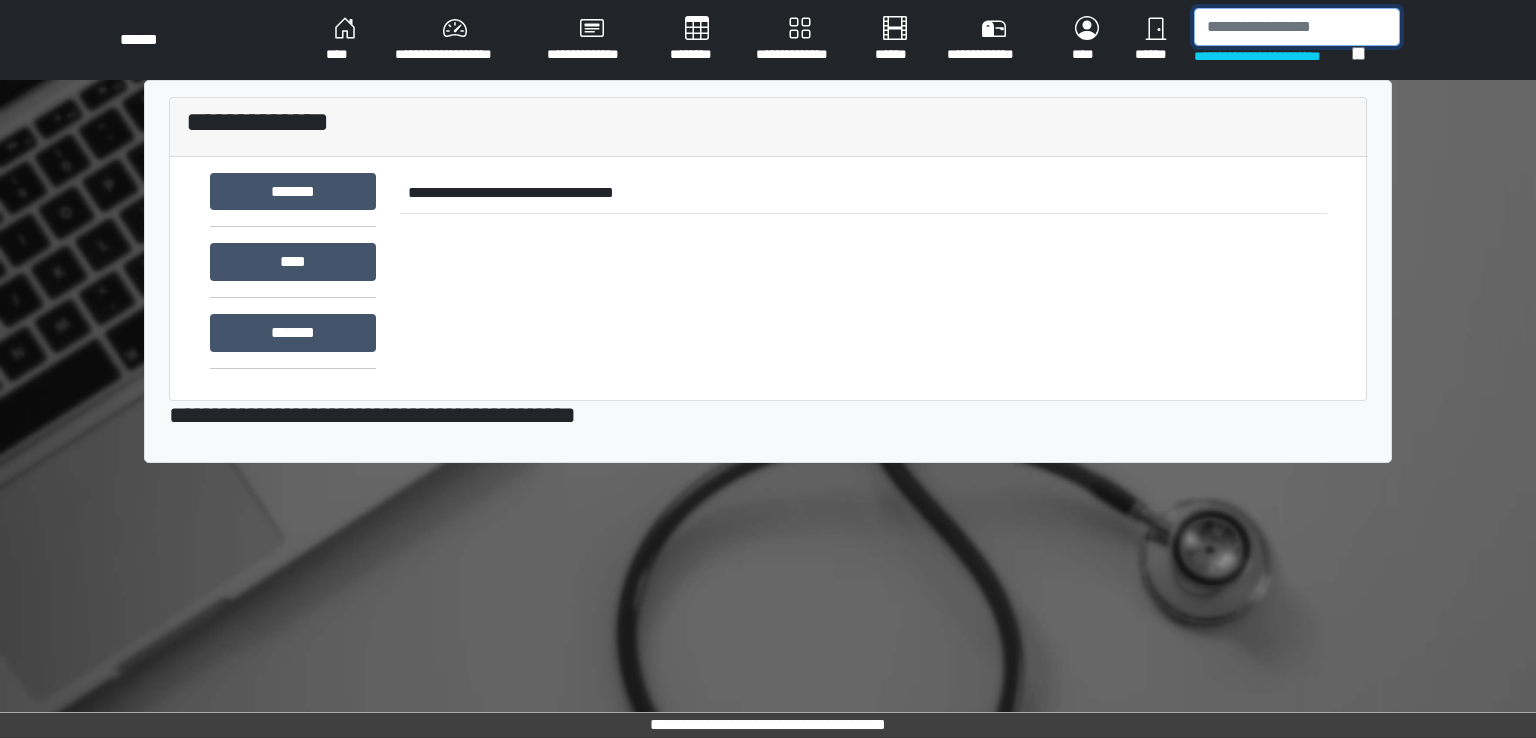 click at bounding box center [1297, 27] 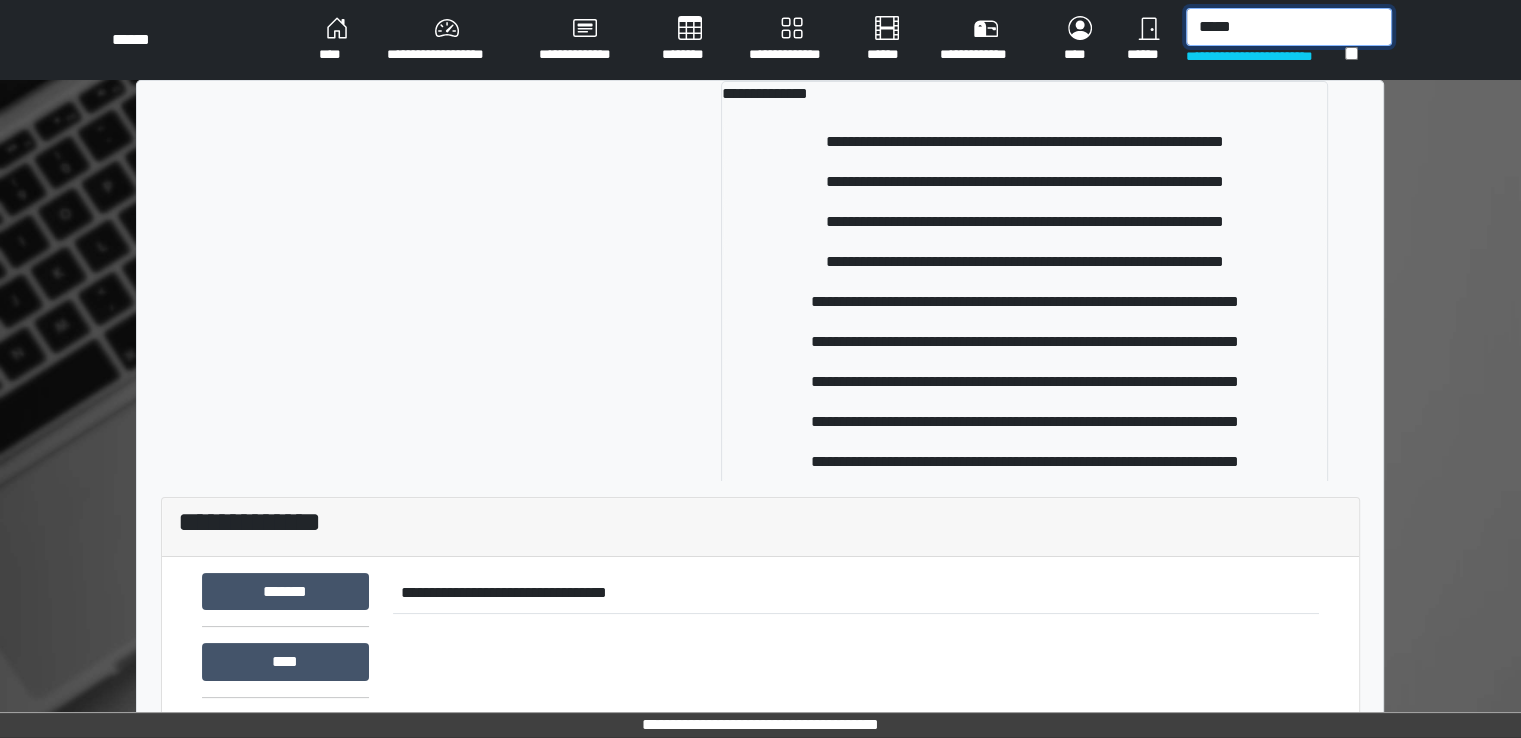 type on "*****" 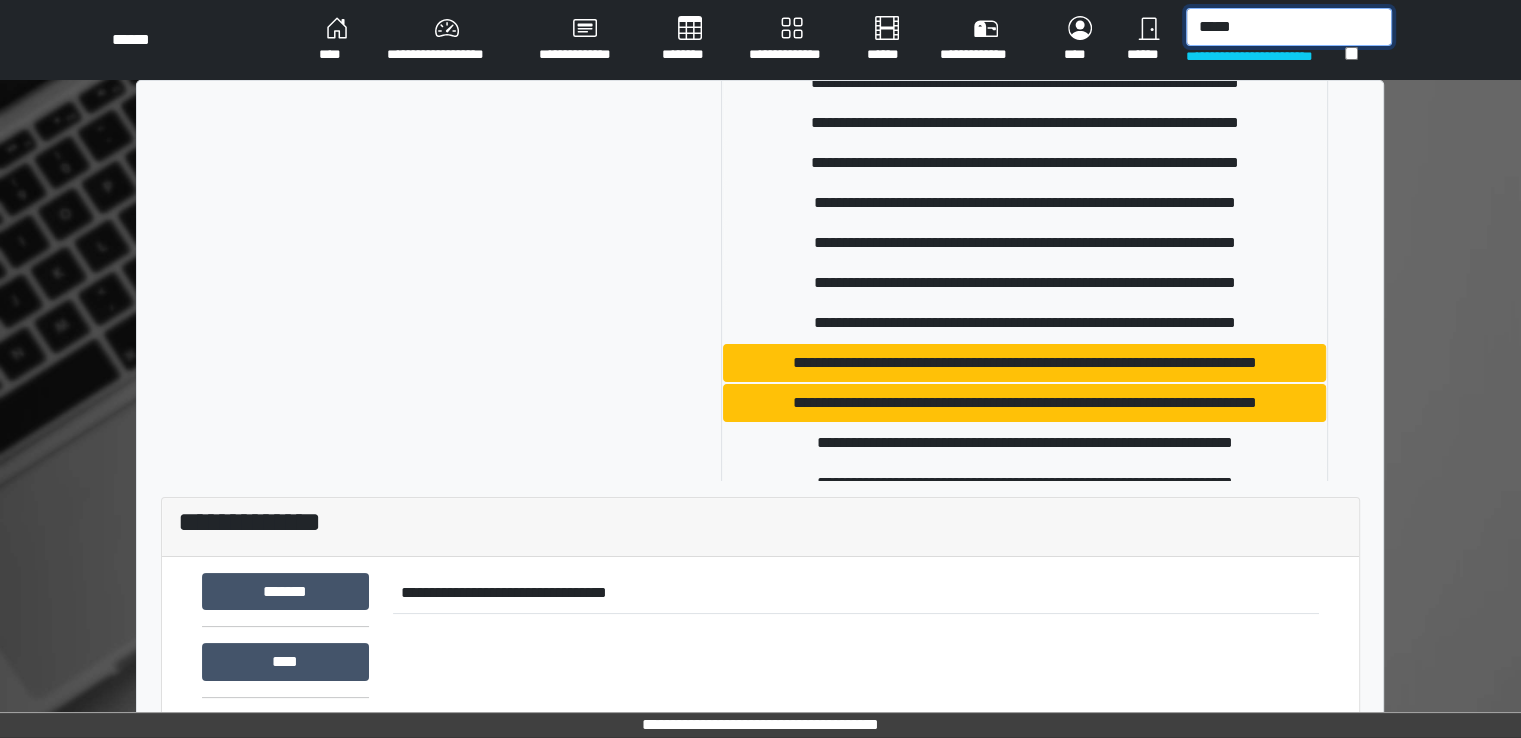 scroll, scrollTop: 300, scrollLeft: 0, axis: vertical 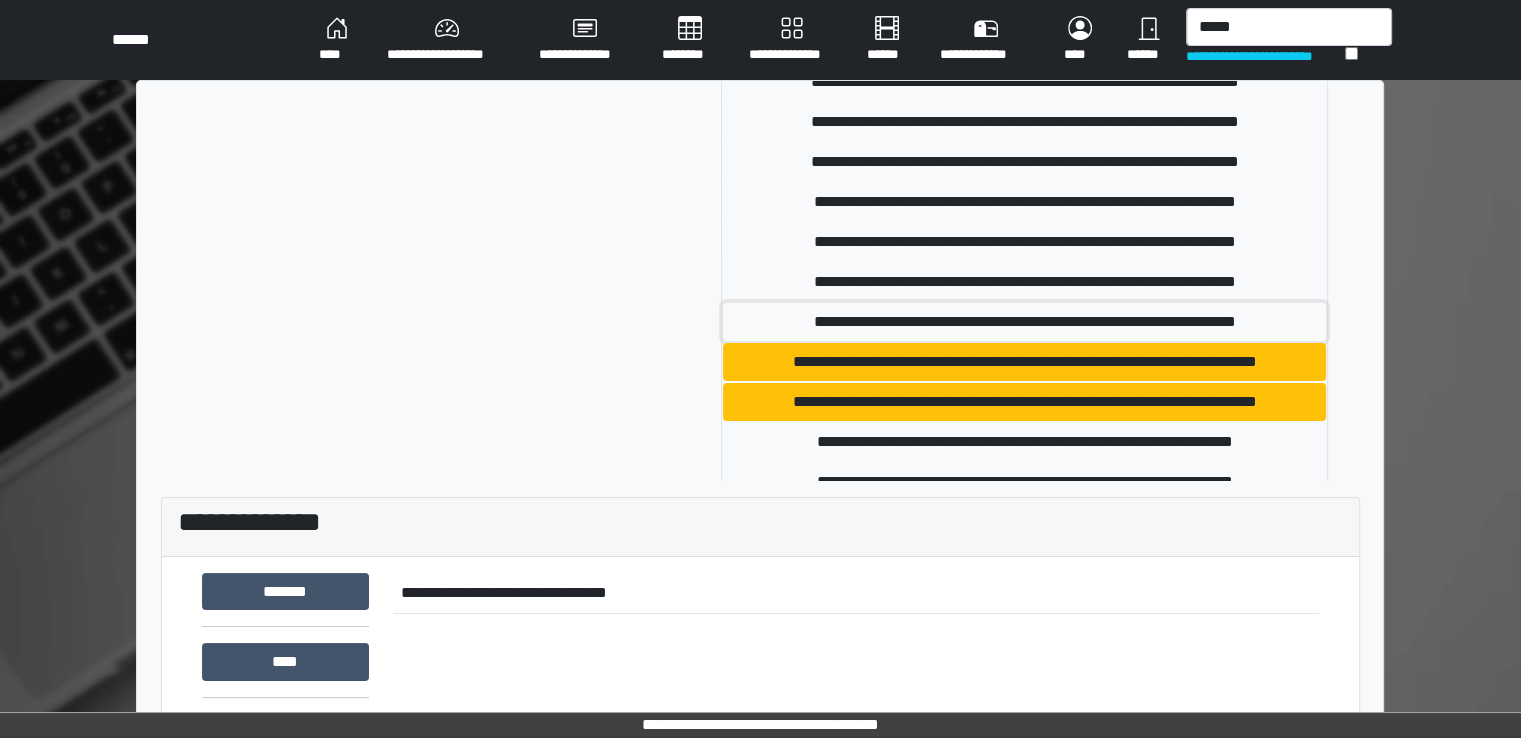 click on "**********" at bounding box center (1024, 322) 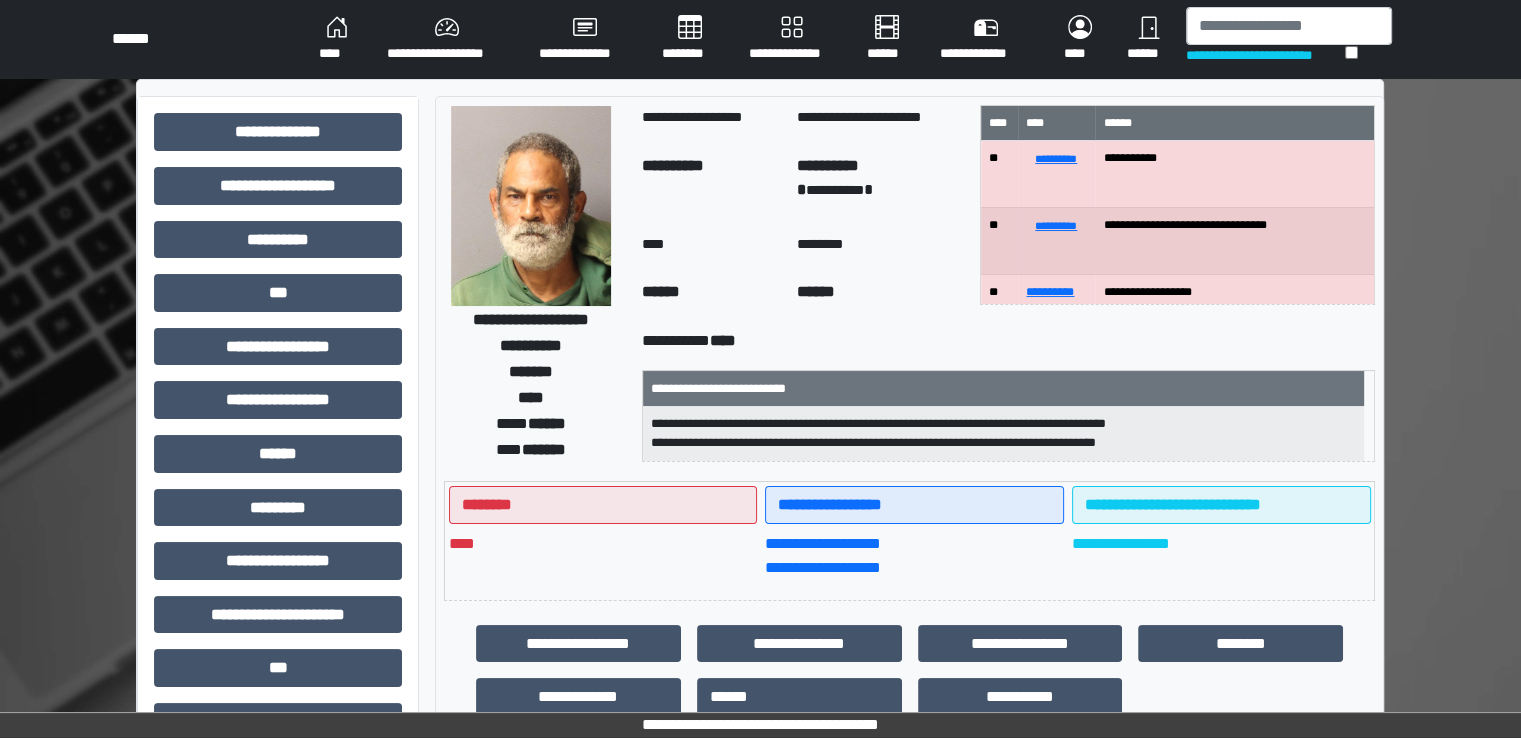 scroll, scrollTop: 0, scrollLeft: 0, axis: both 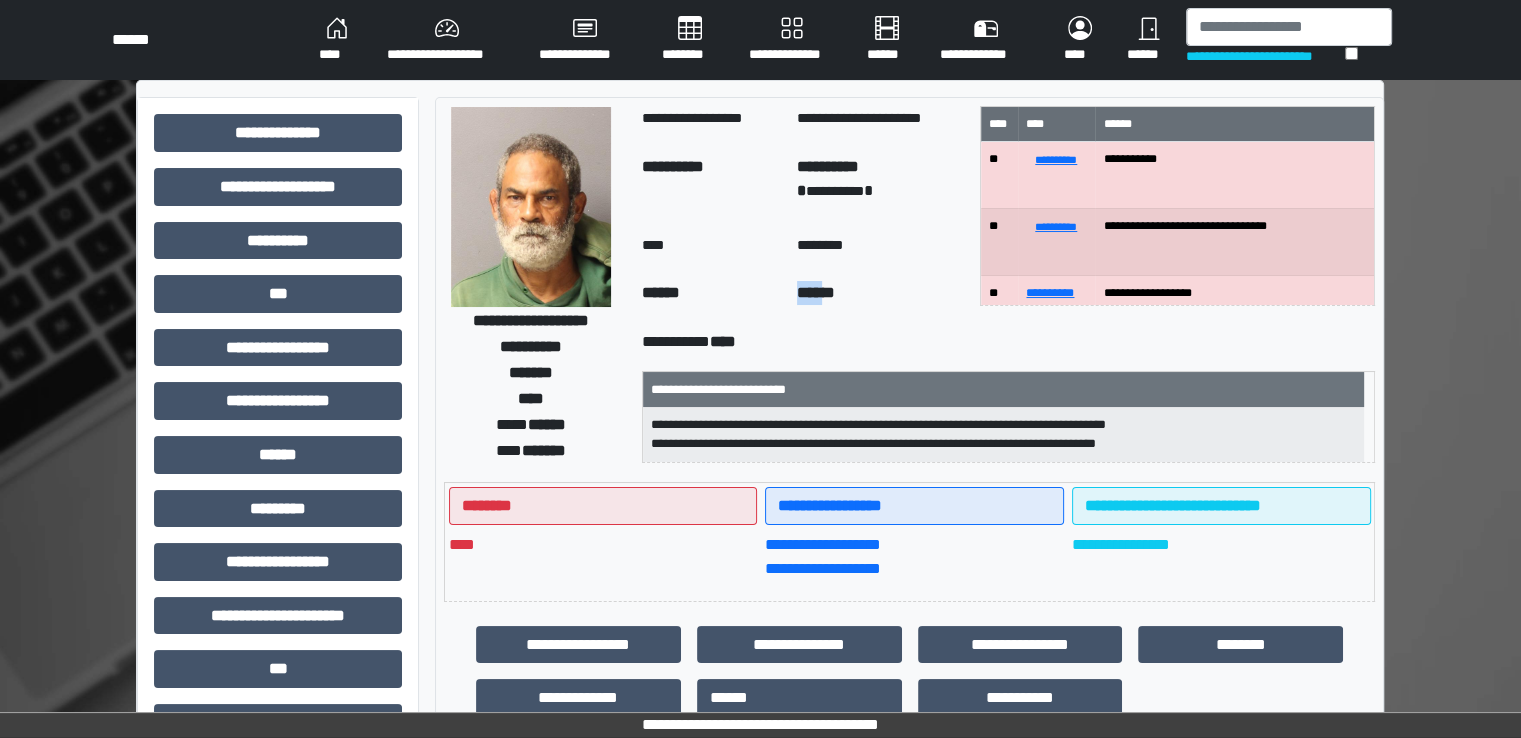 drag, startPoint x: 817, startPoint y: 291, endPoint x: 858, endPoint y: 288, distance: 41.109608 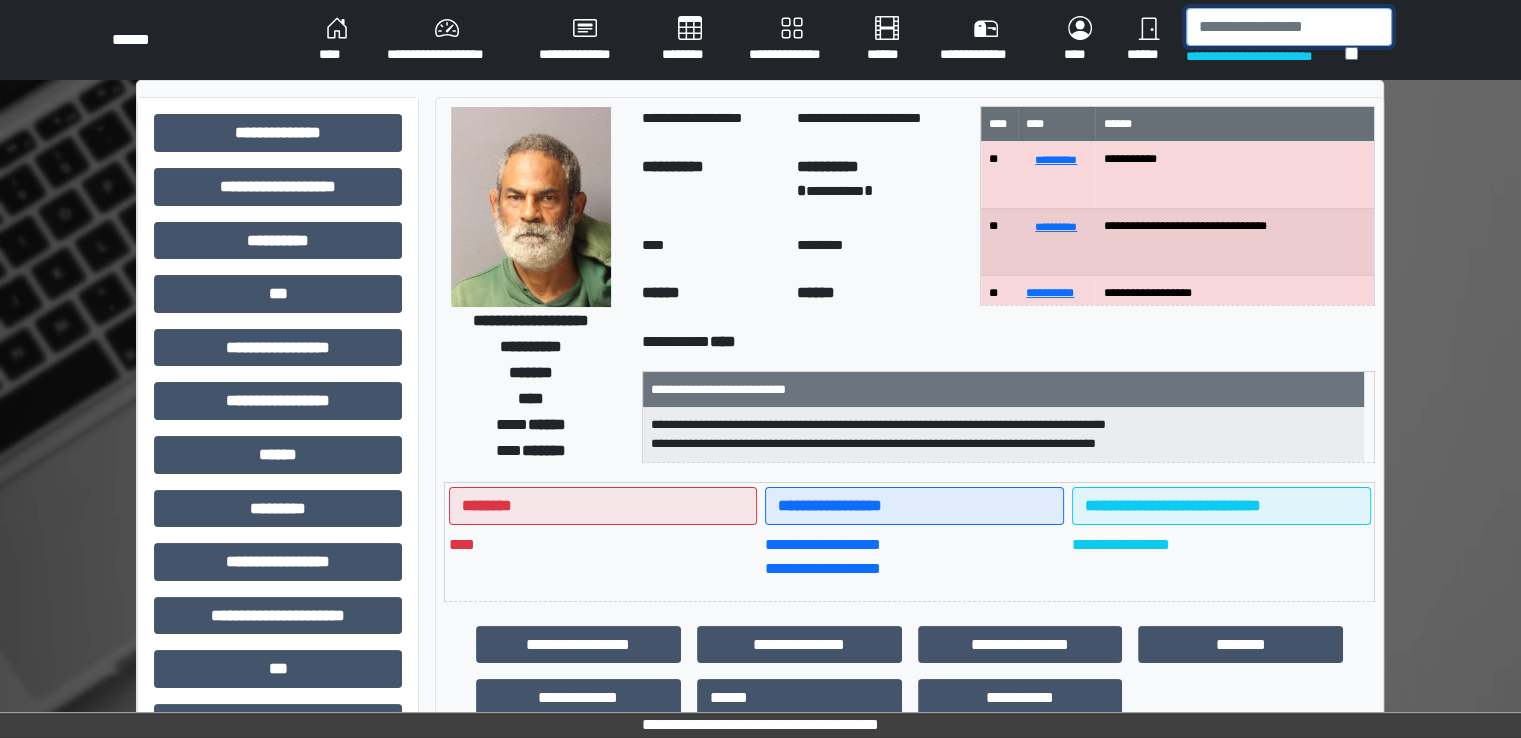 click at bounding box center [1289, 27] 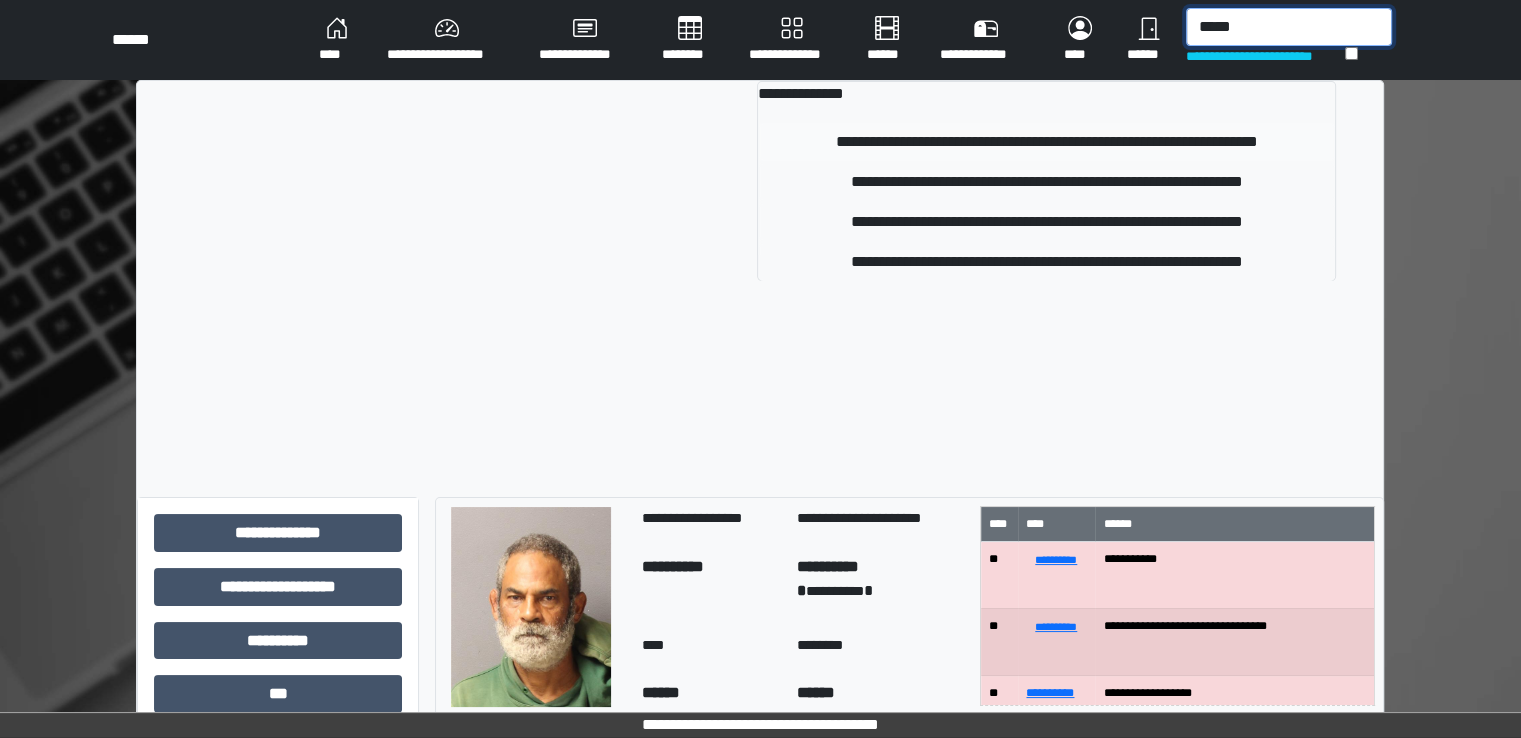 type on "*****" 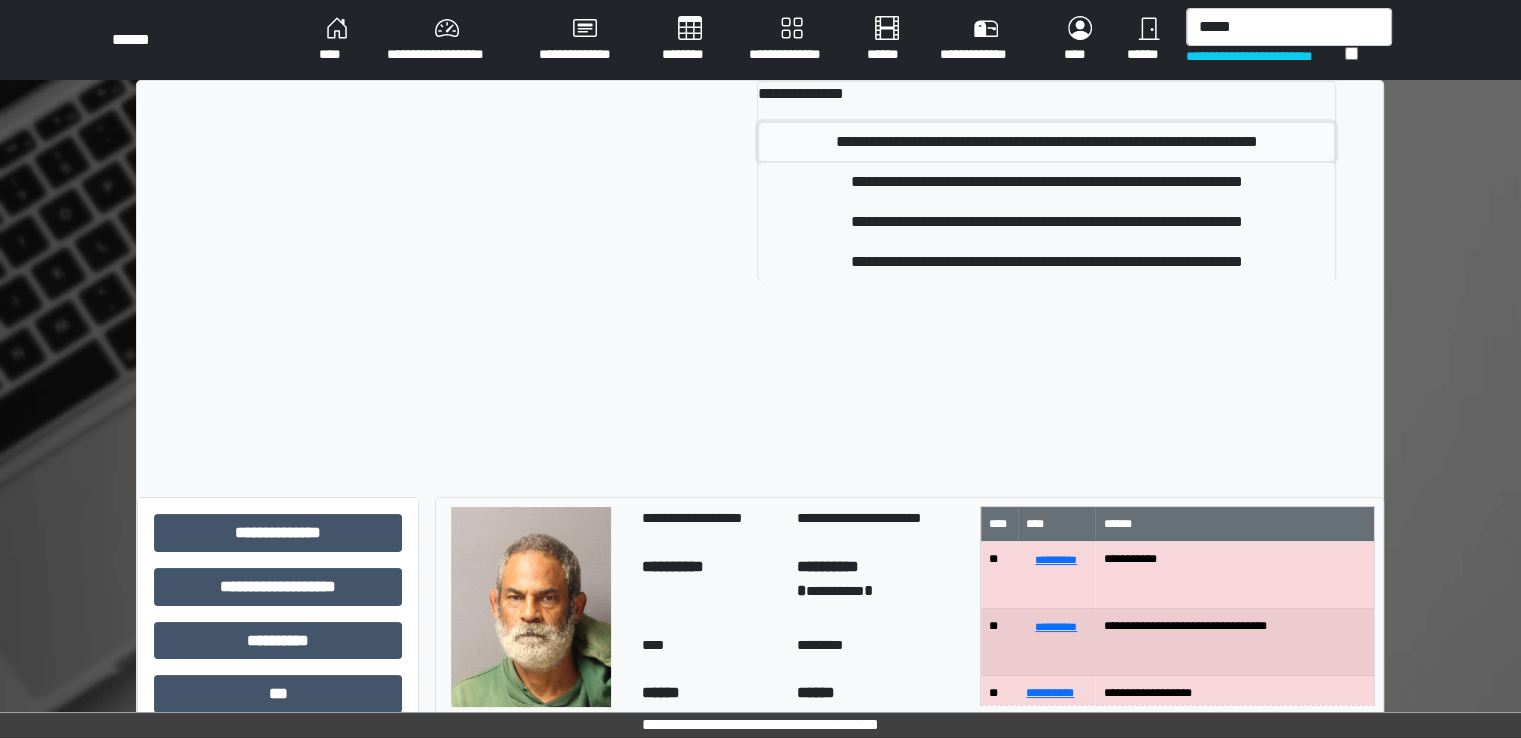 click on "**********" at bounding box center [1046, 142] 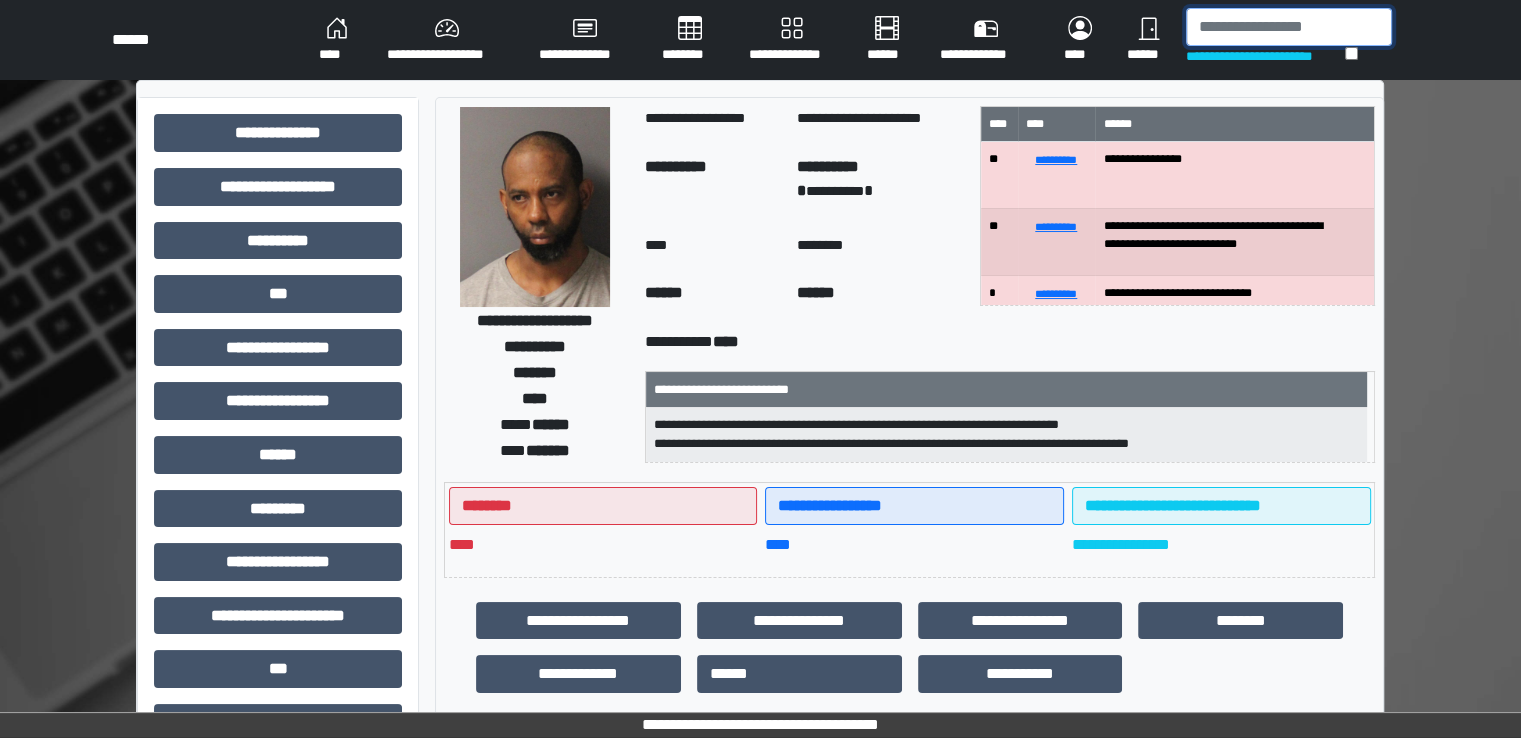 click at bounding box center (1289, 27) 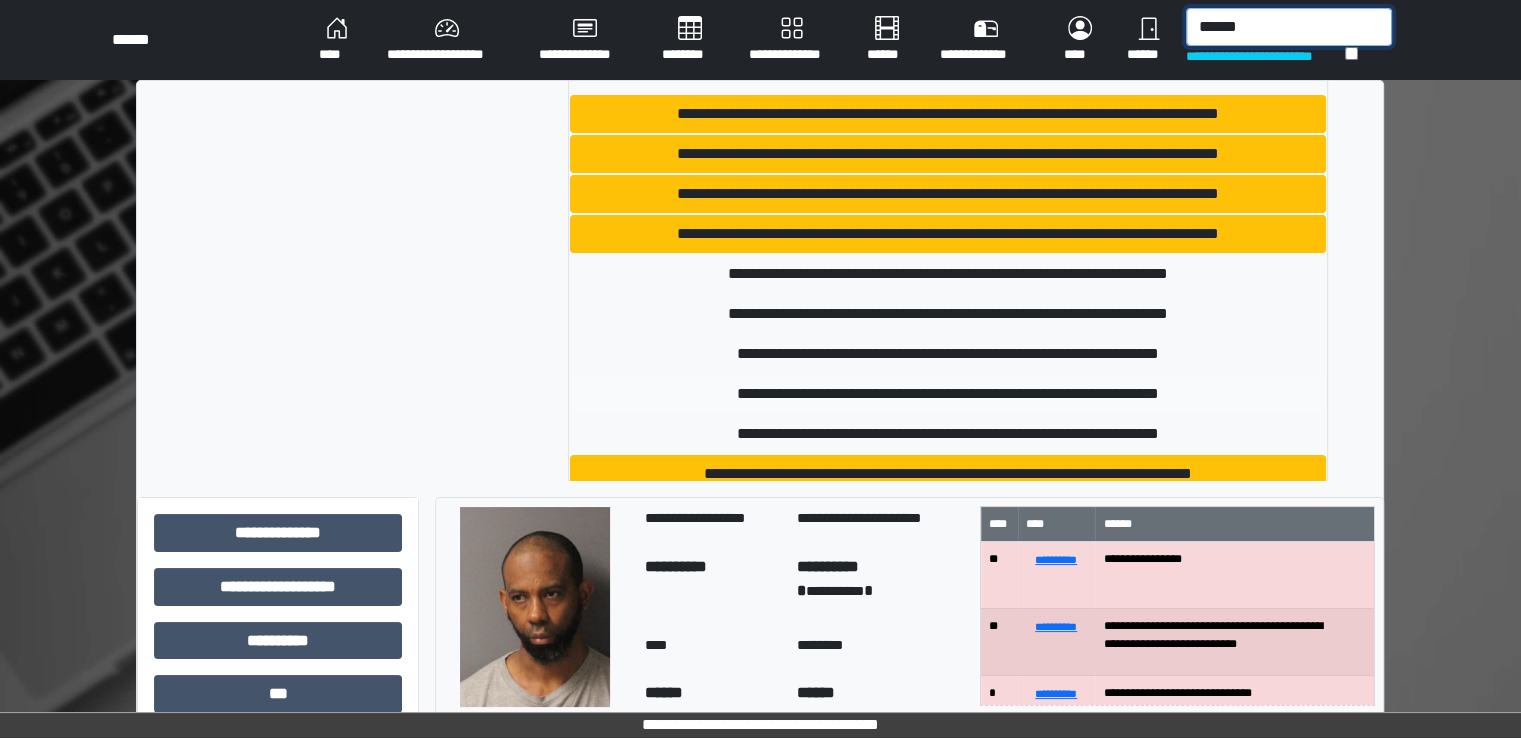 scroll, scrollTop: 53, scrollLeft: 0, axis: vertical 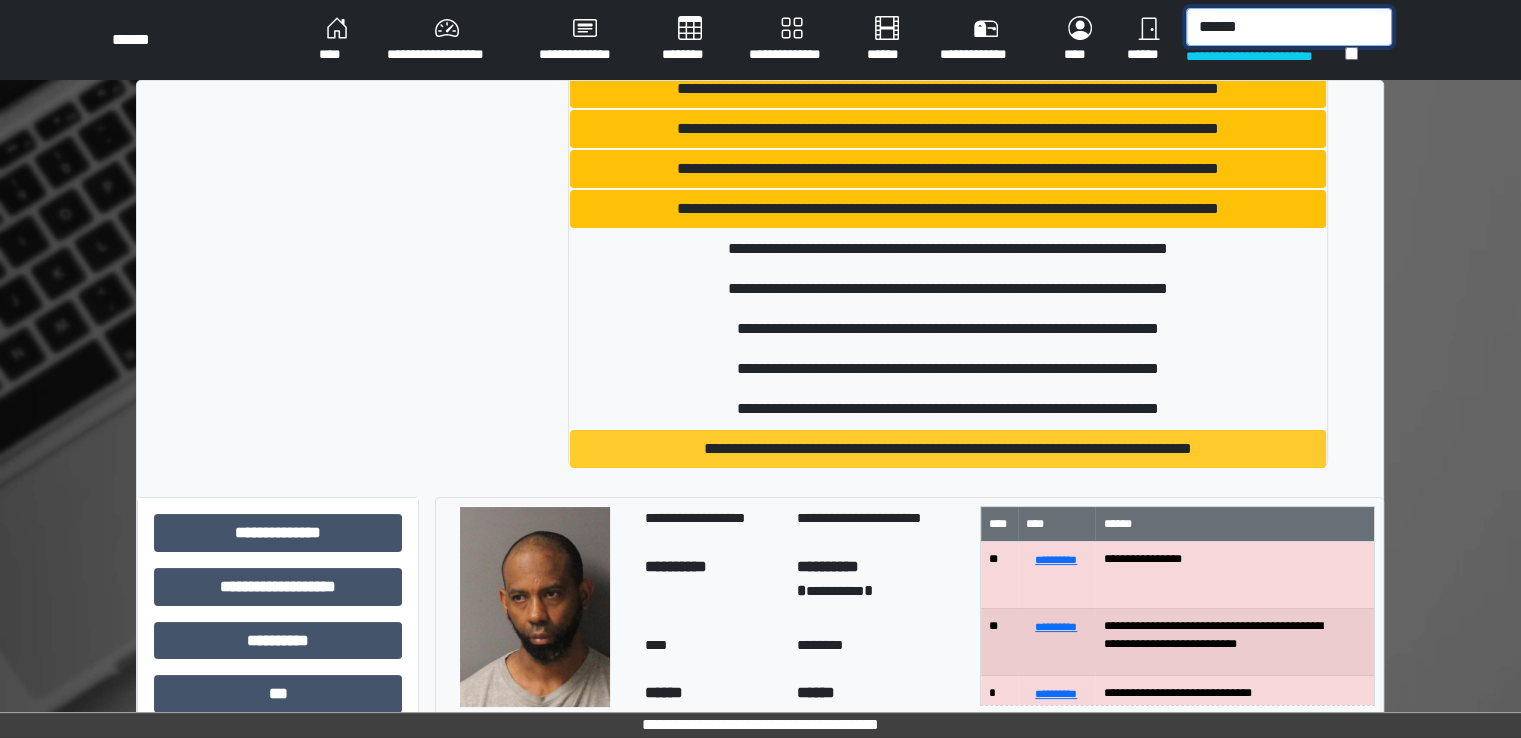 type on "******" 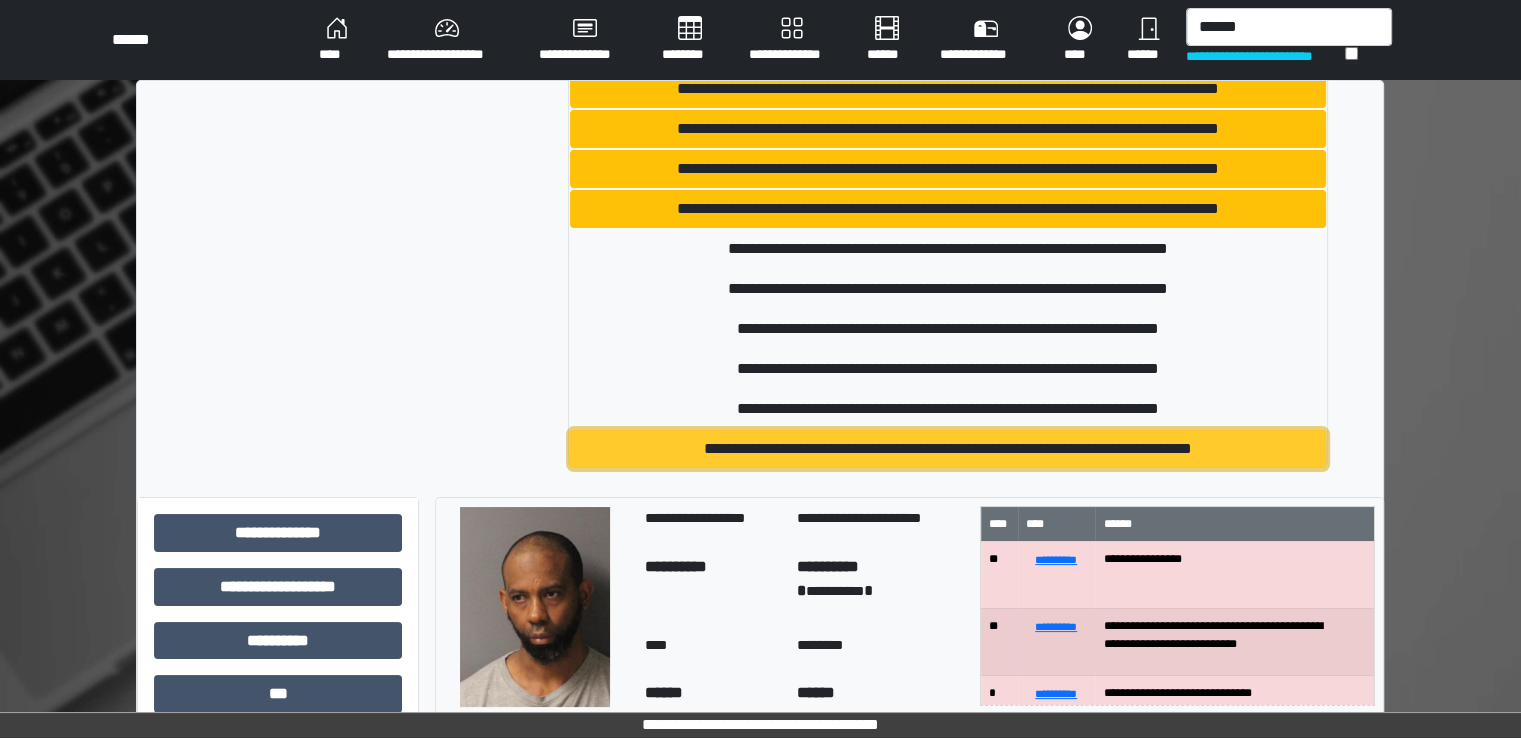 click on "**********" at bounding box center (948, 449) 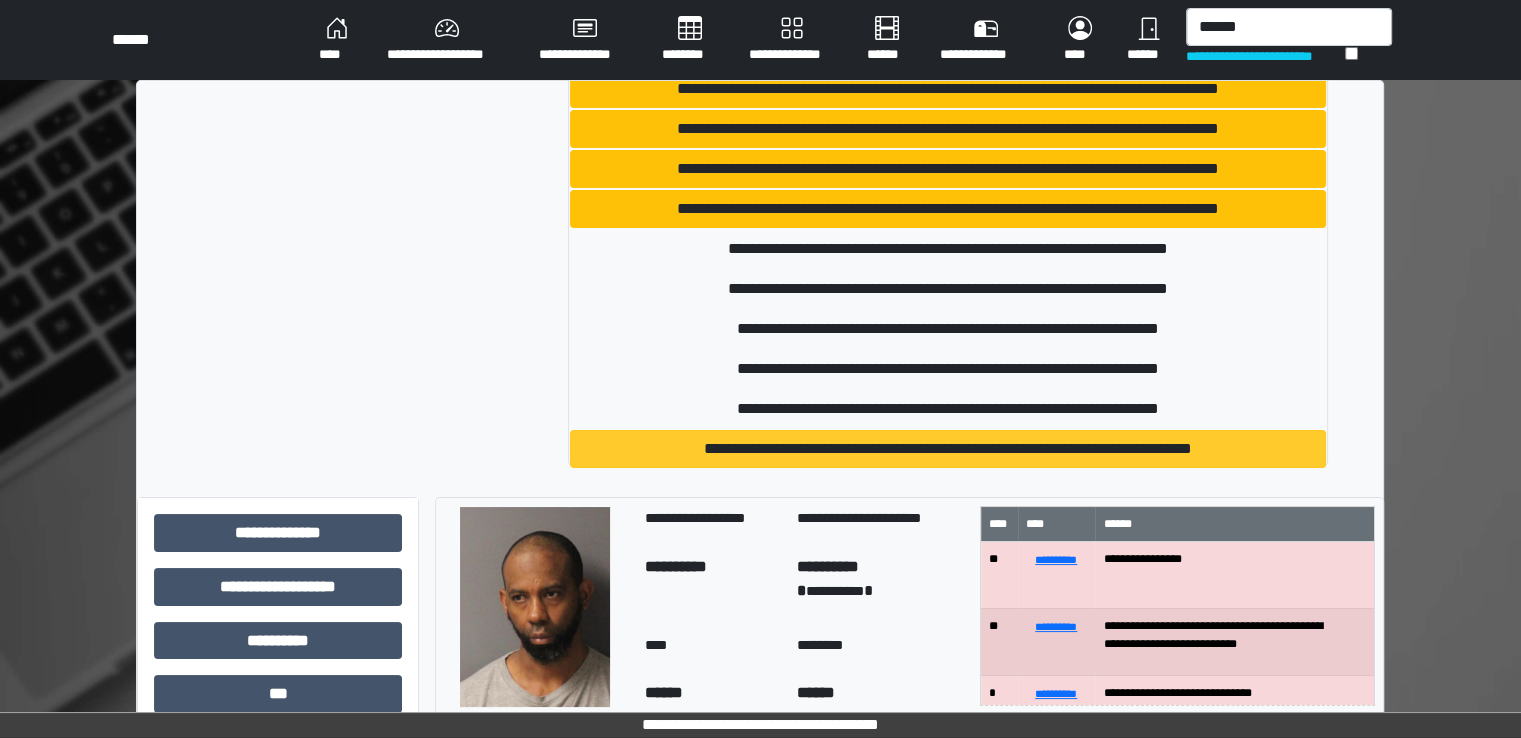 type 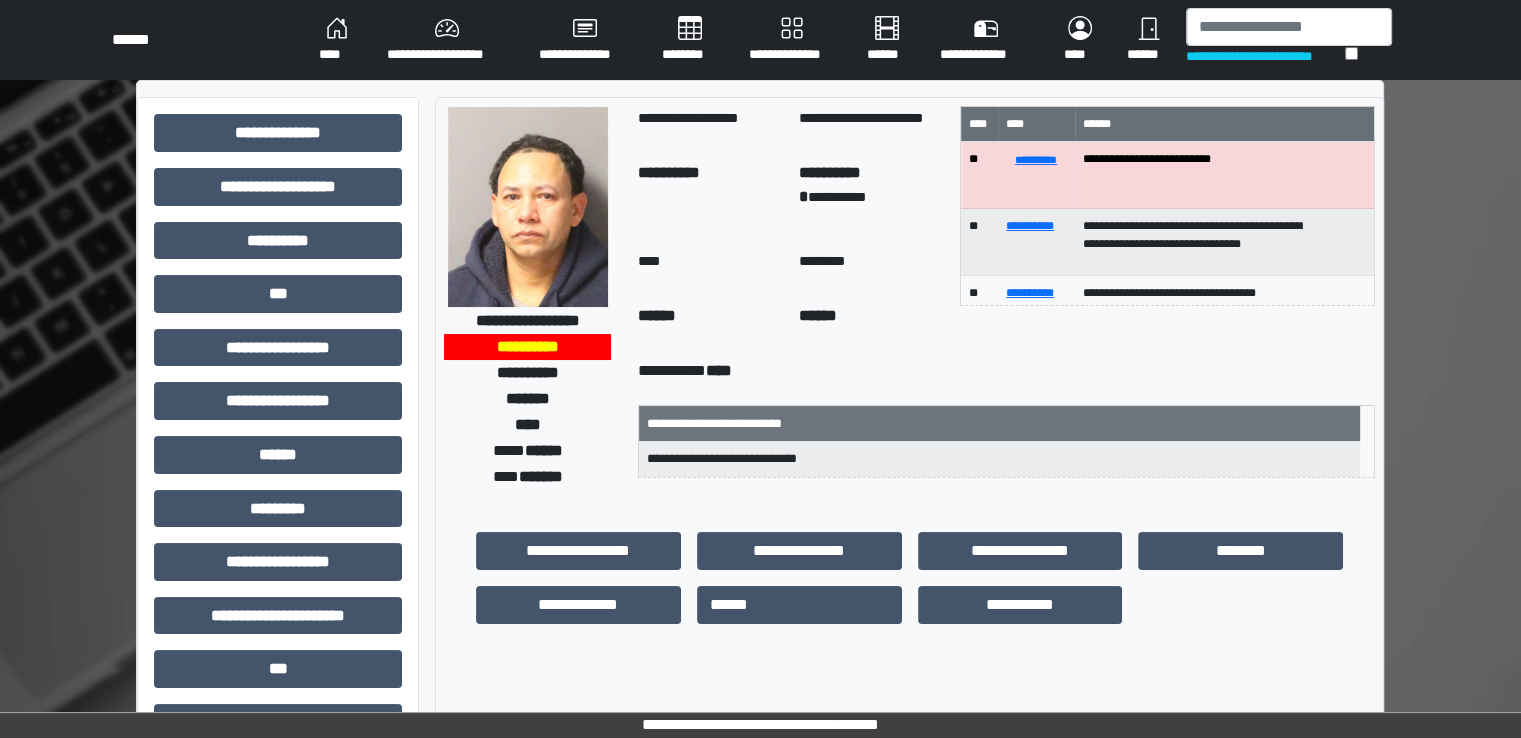 click on "********" at bounding box center (689, 40) 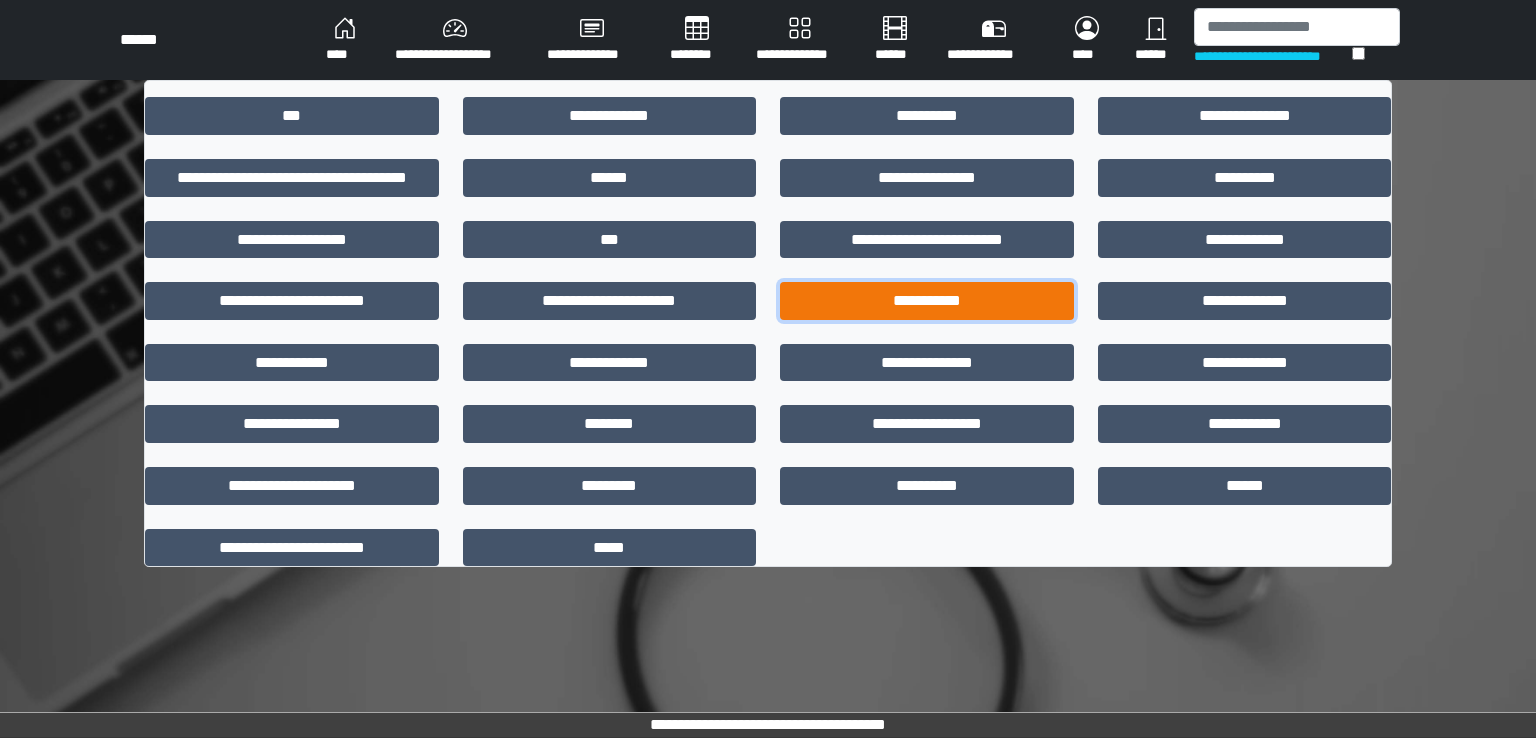 click on "**********" at bounding box center (927, 301) 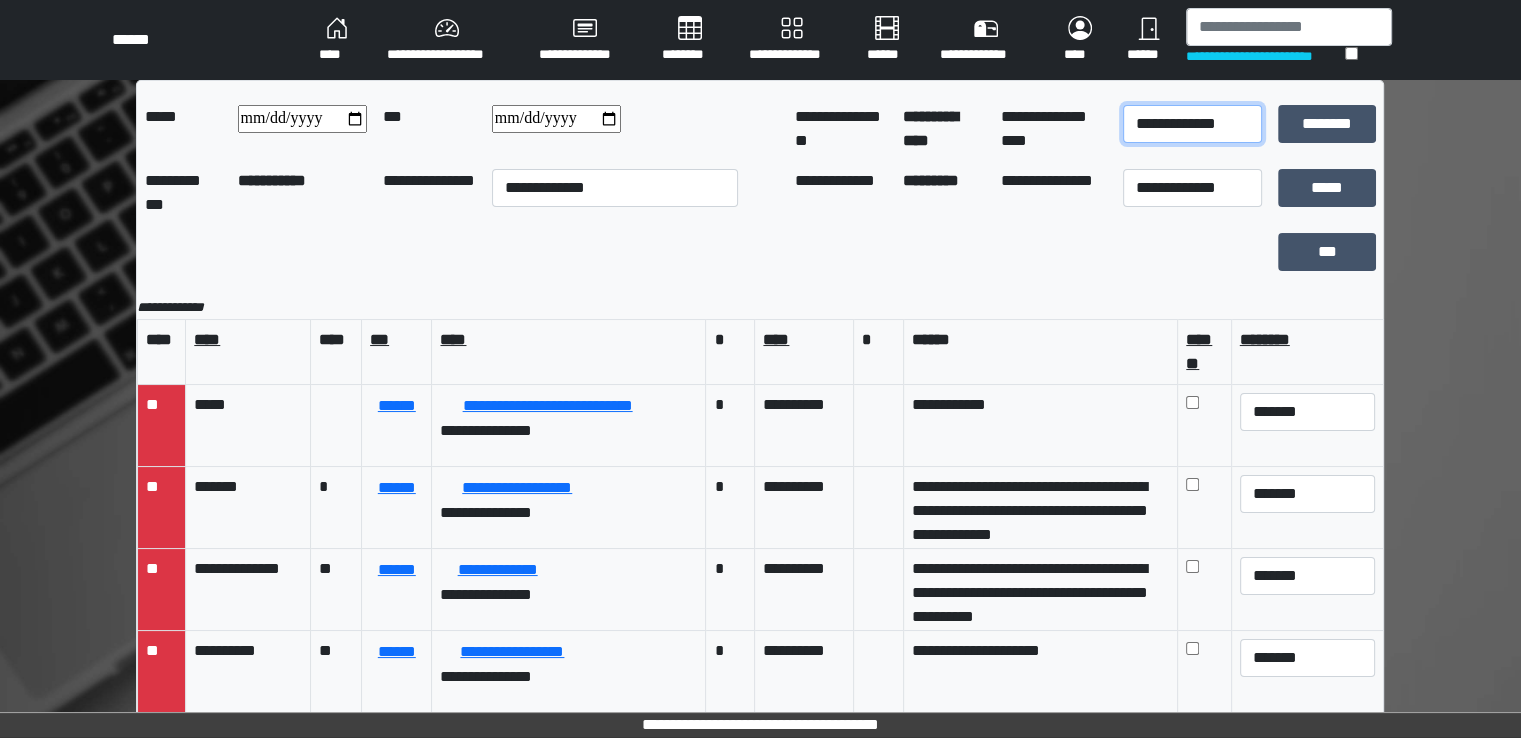 click on "**********" at bounding box center (1192, 124) 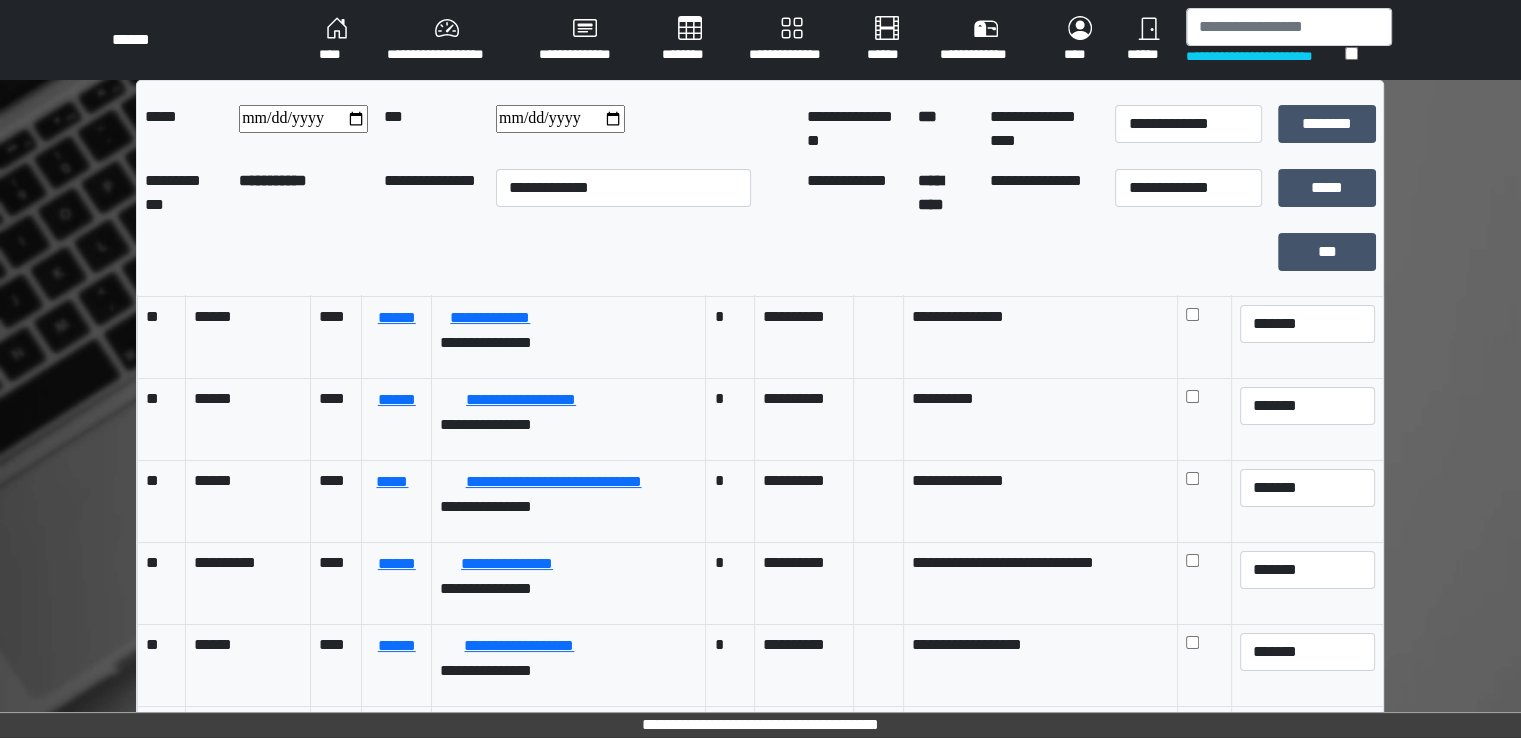 scroll, scrollTop: 0, scrollLeft: 0, axis: both 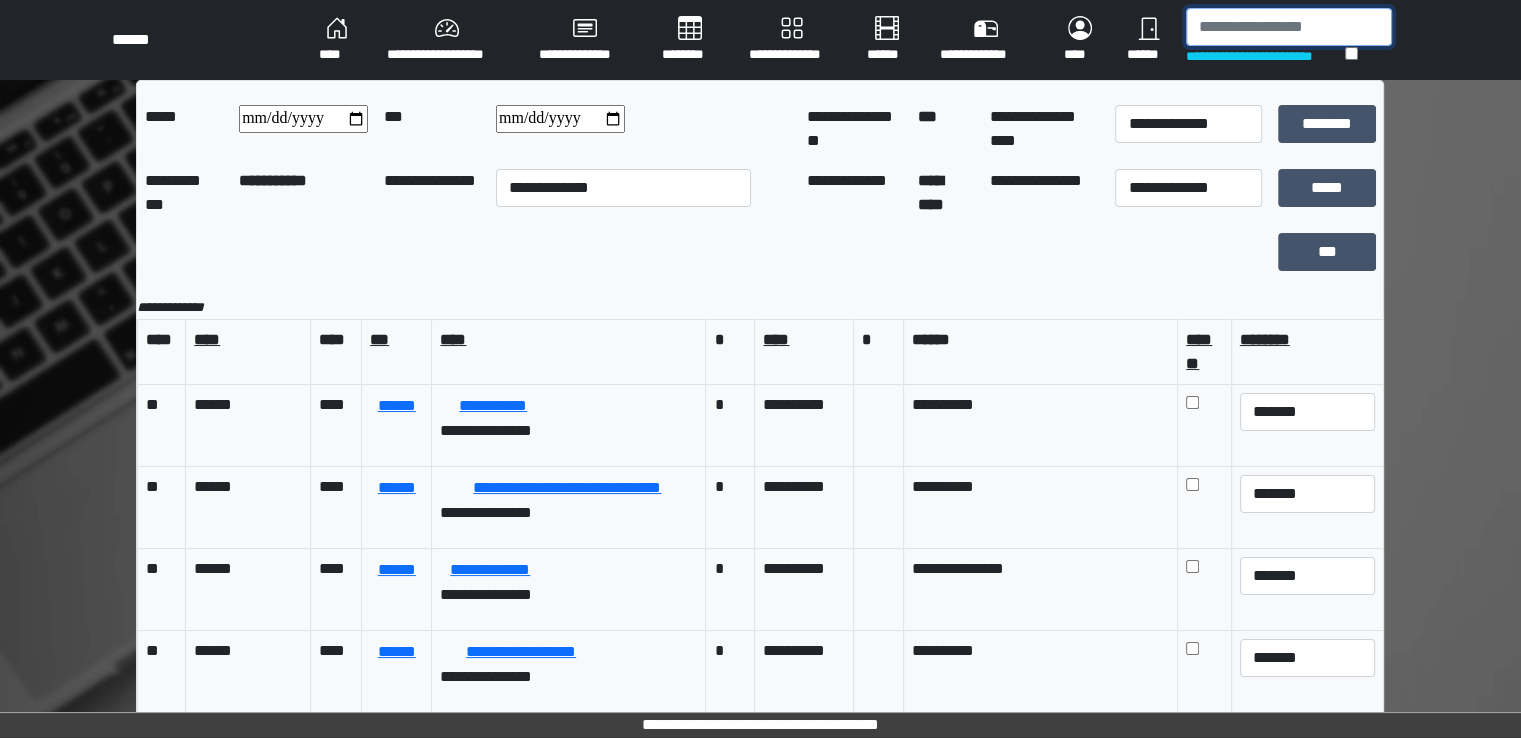 click at bounding box center (1289, 27) 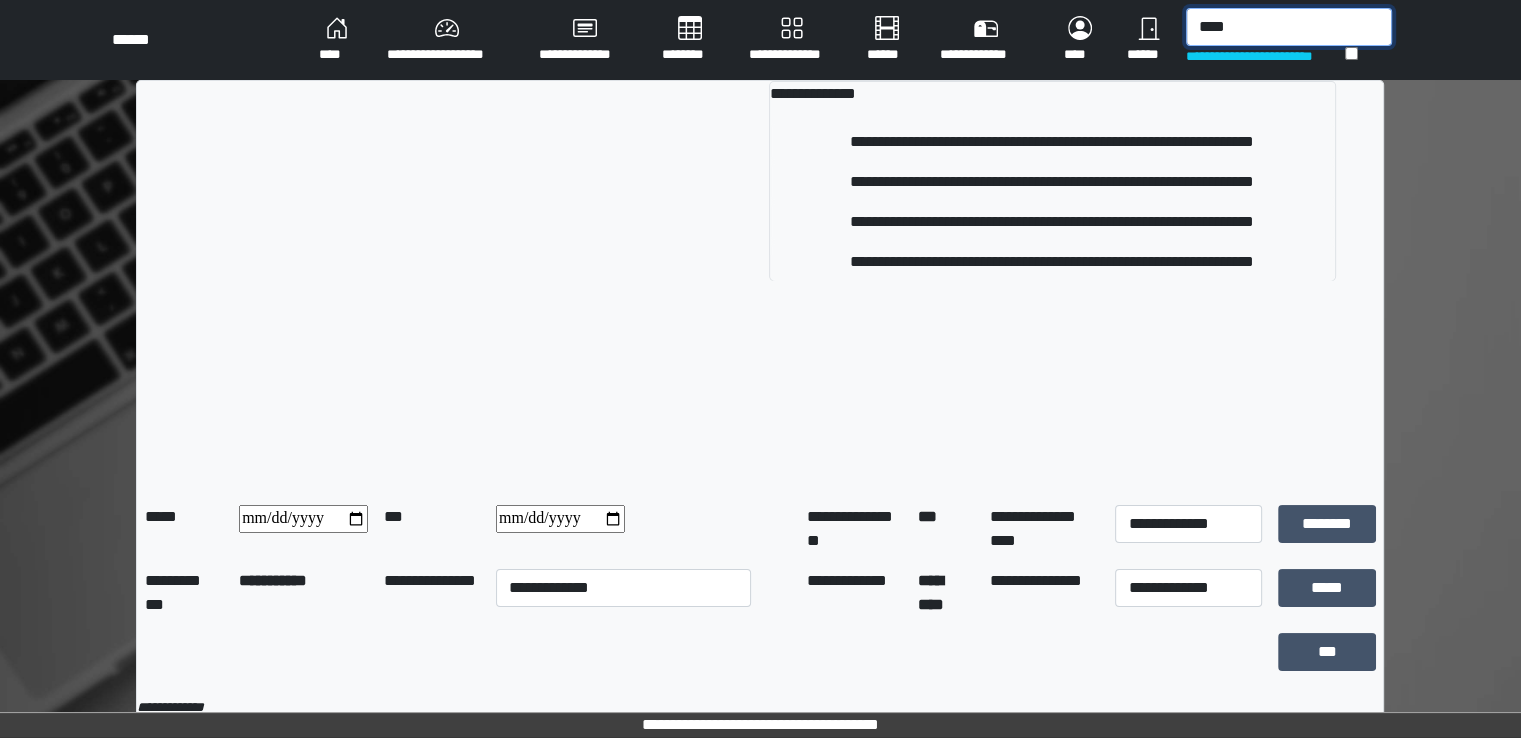 type on "****" 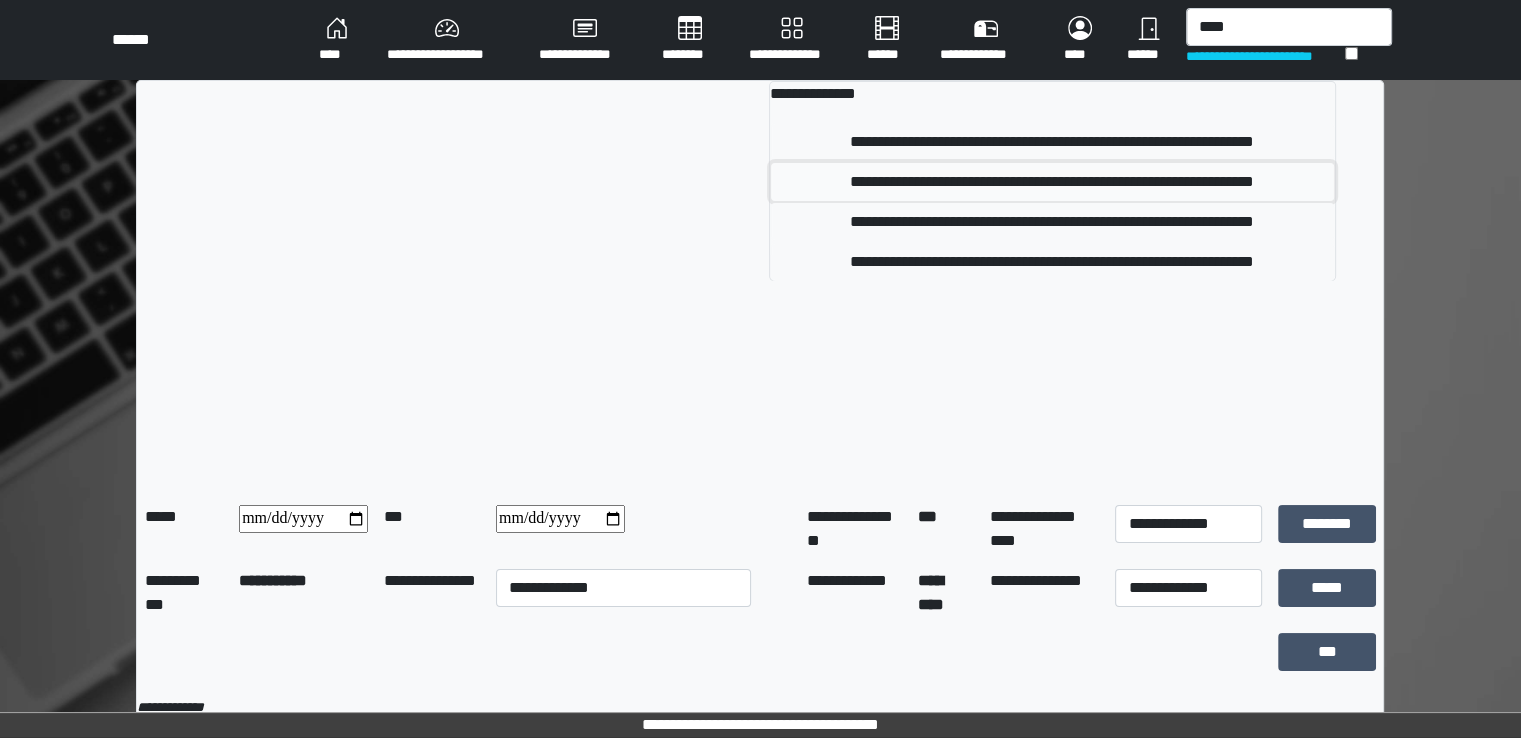click on "**********" at bounding box center (1052, 182) 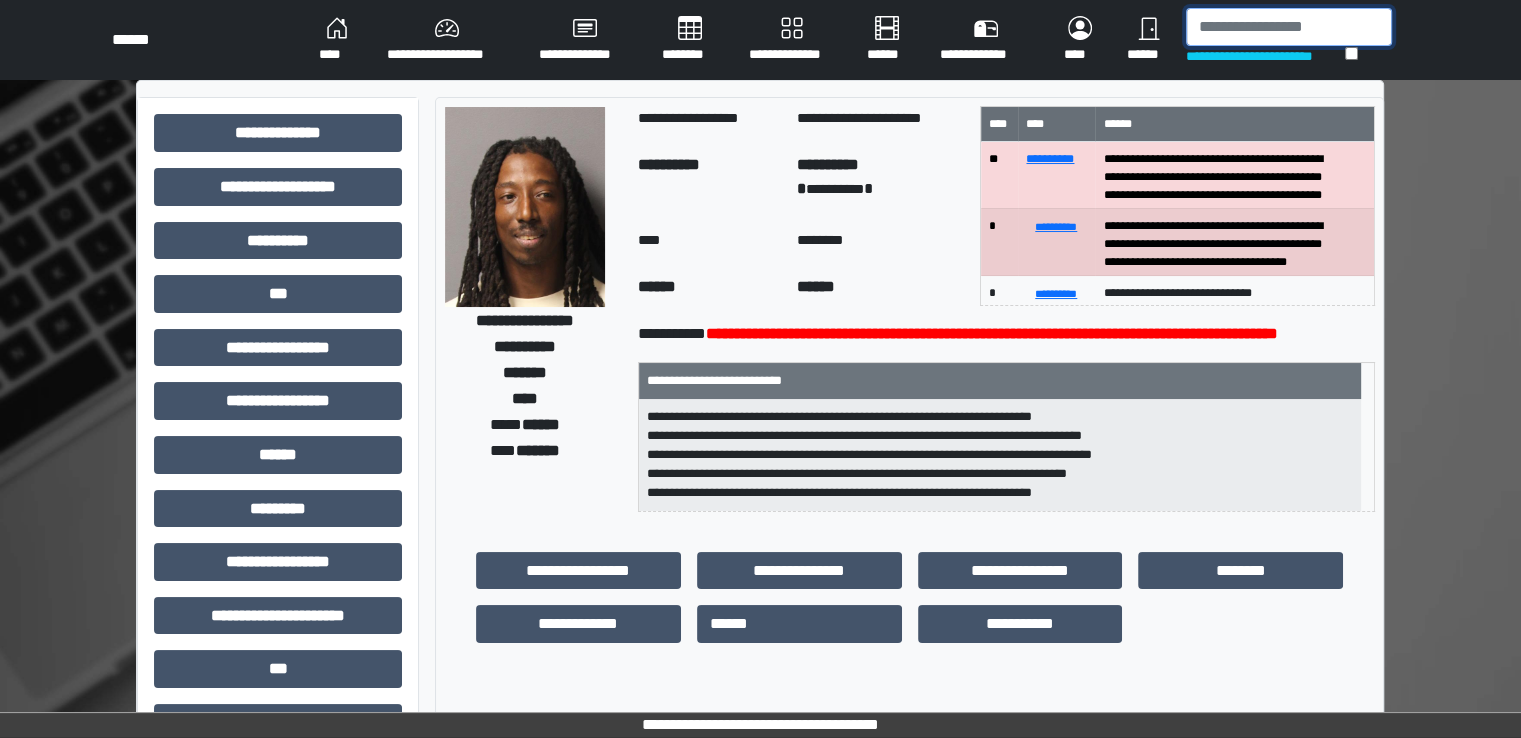 click on "**********" at bounding box center (1289, 40) 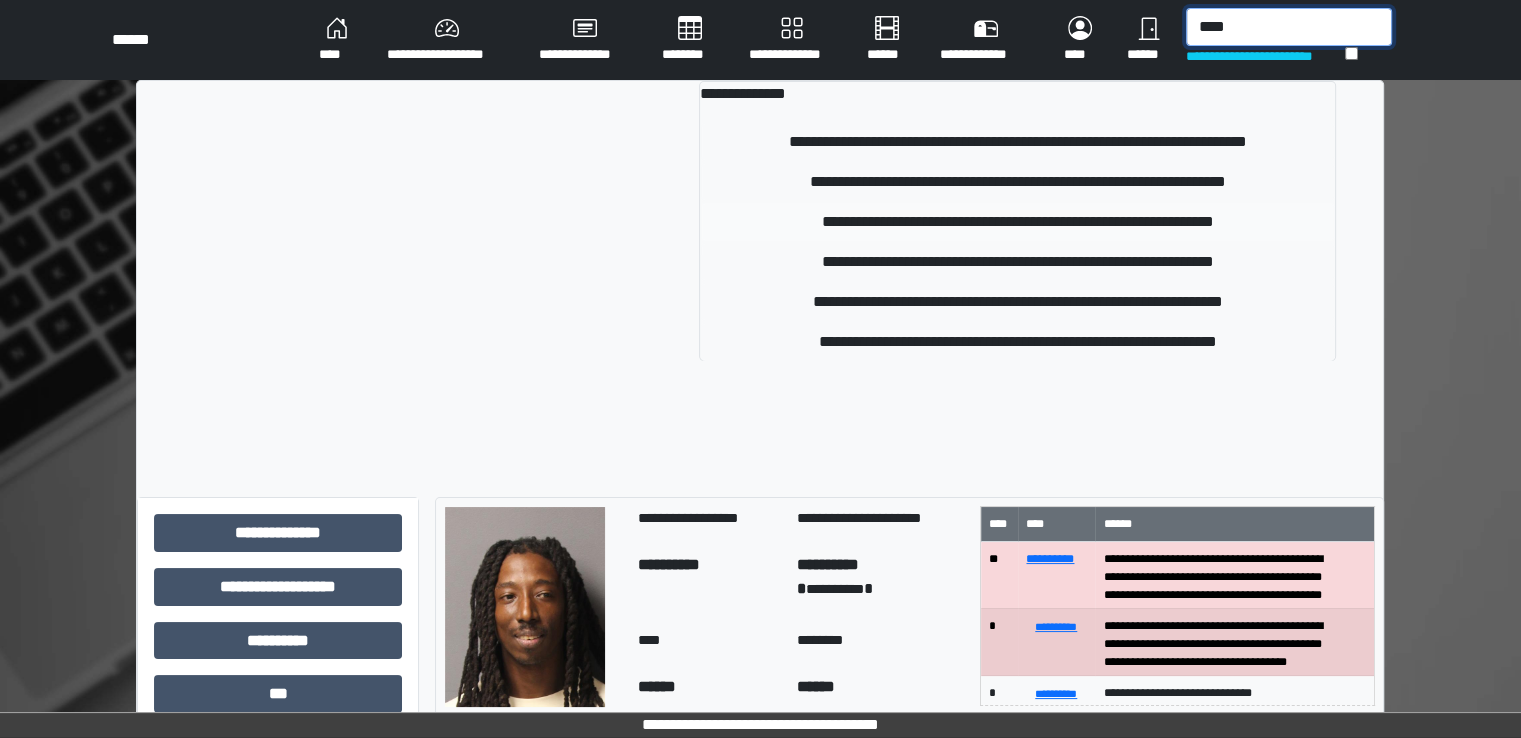 type on "****" 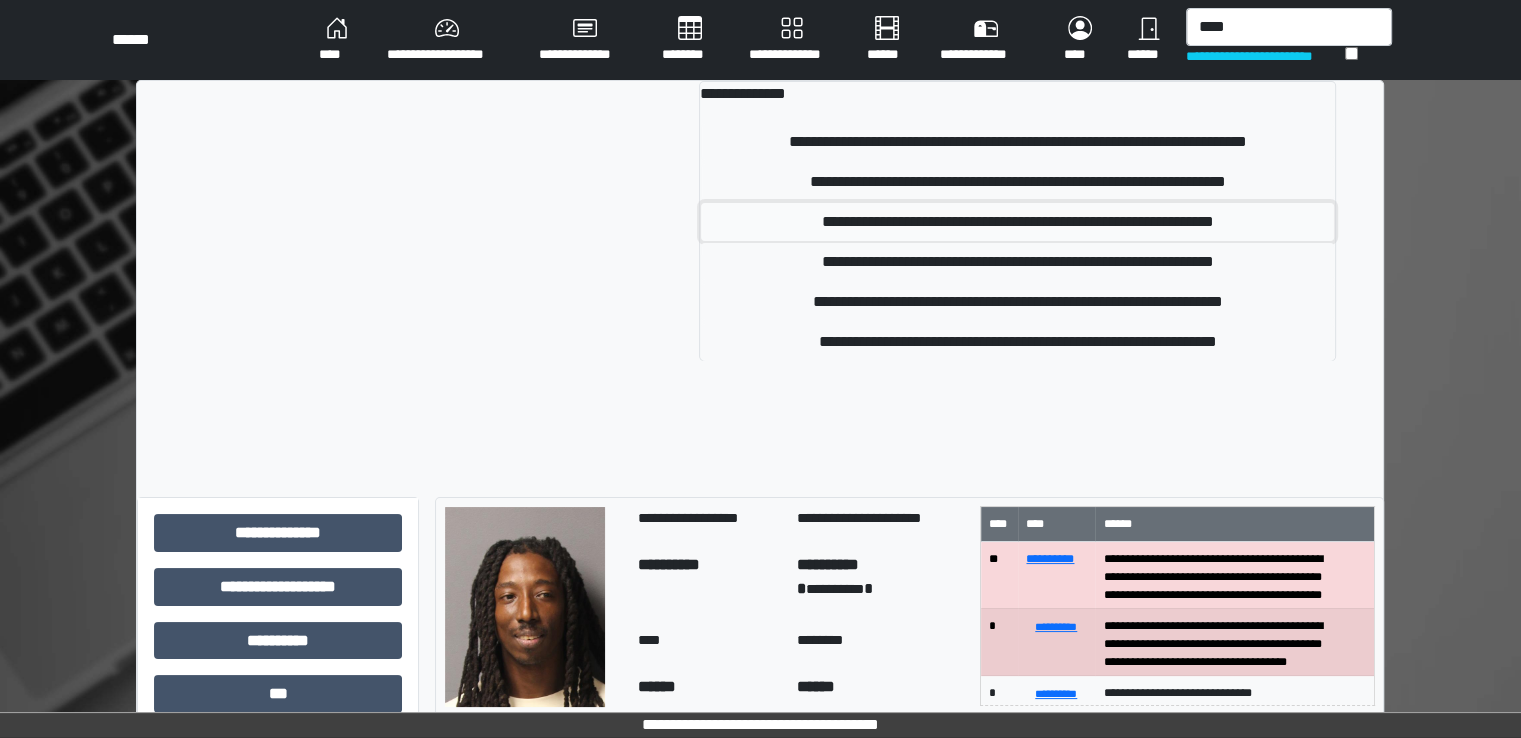 click on "**********" at bounding box center [1017, 222] 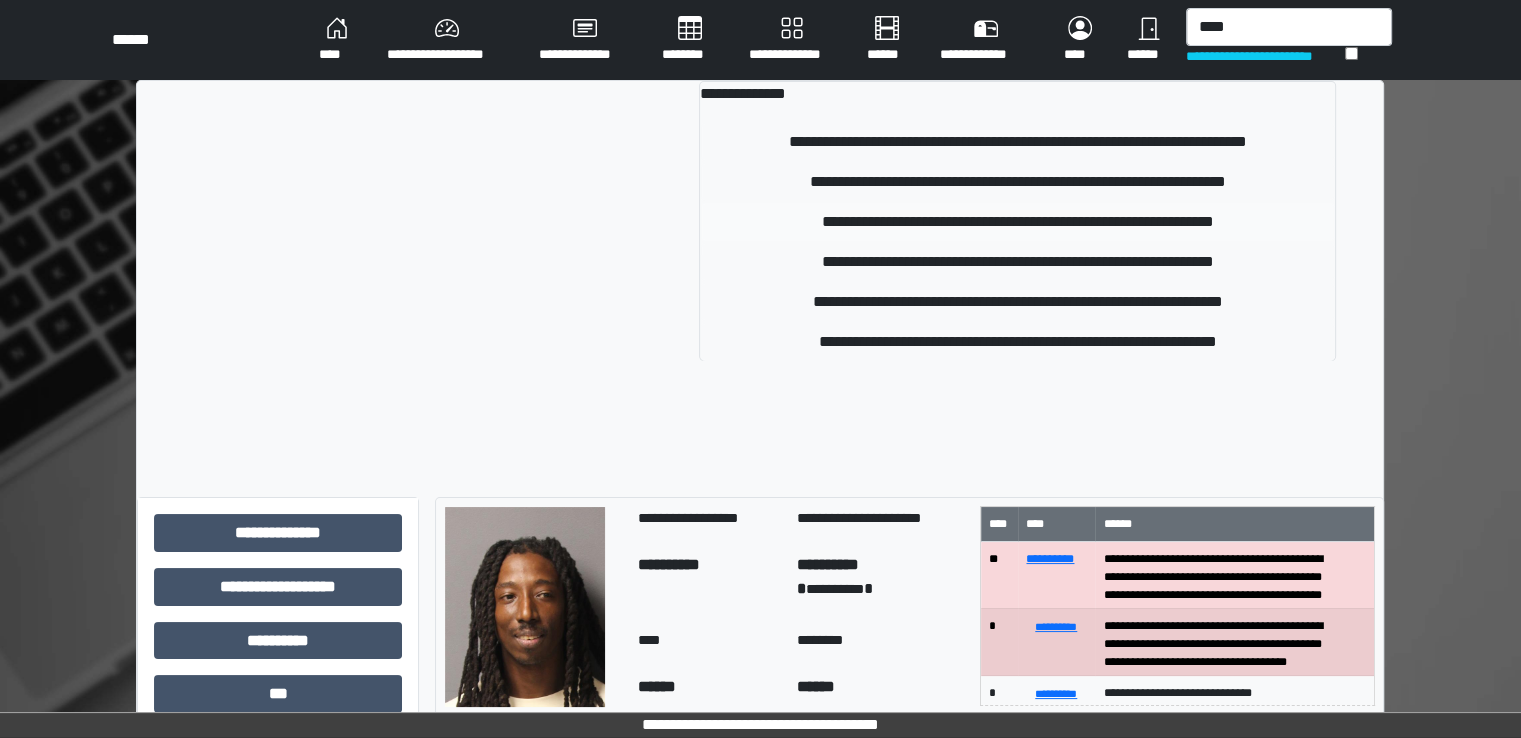 type 